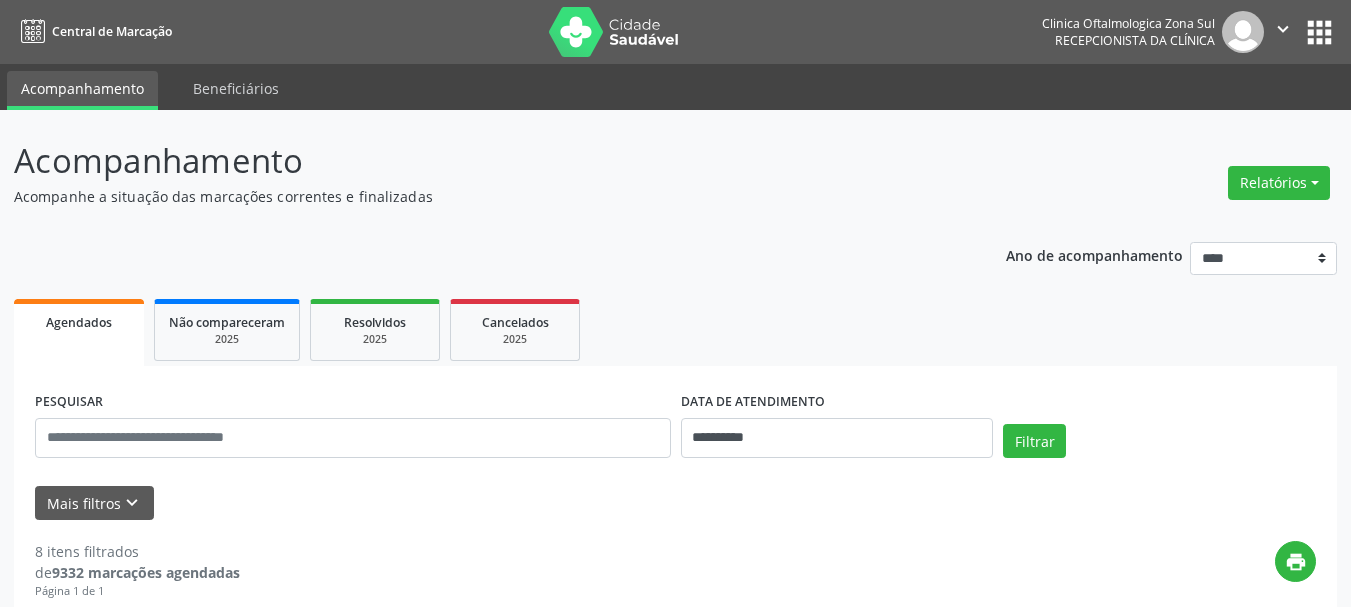 scroll, scrollTop: 0, scrollLeft: 0, axis: both 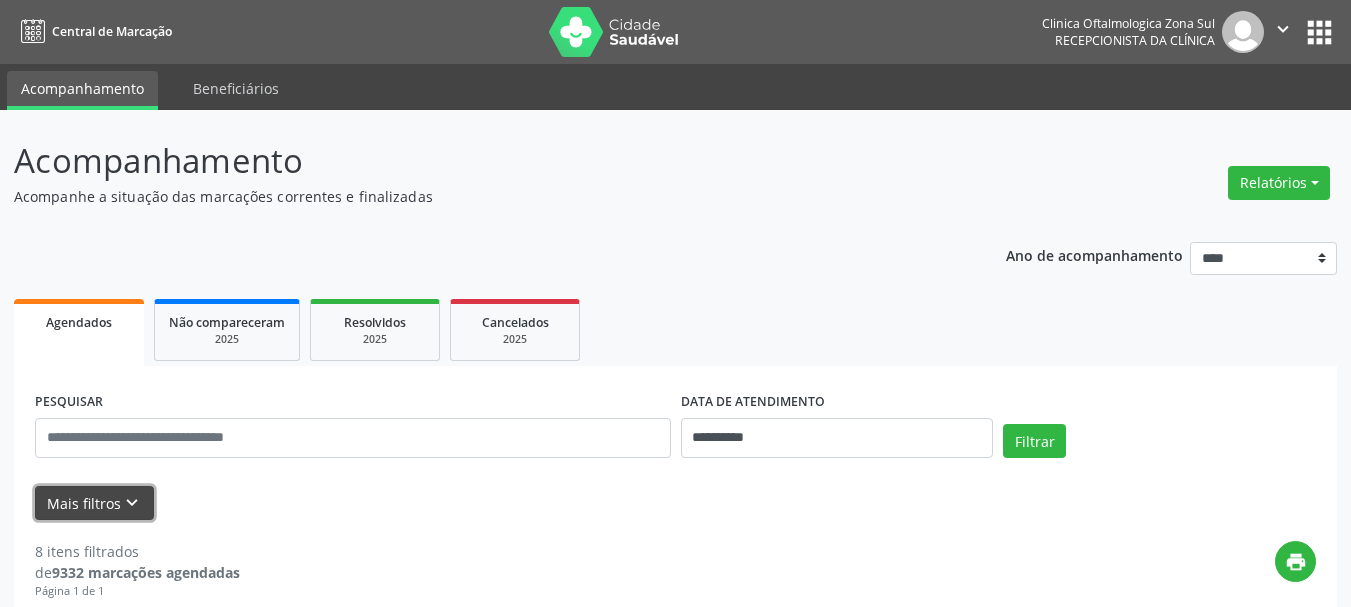 click on "Mais filtros
keyboard_arrow_down" at bounding box center [94, 503] 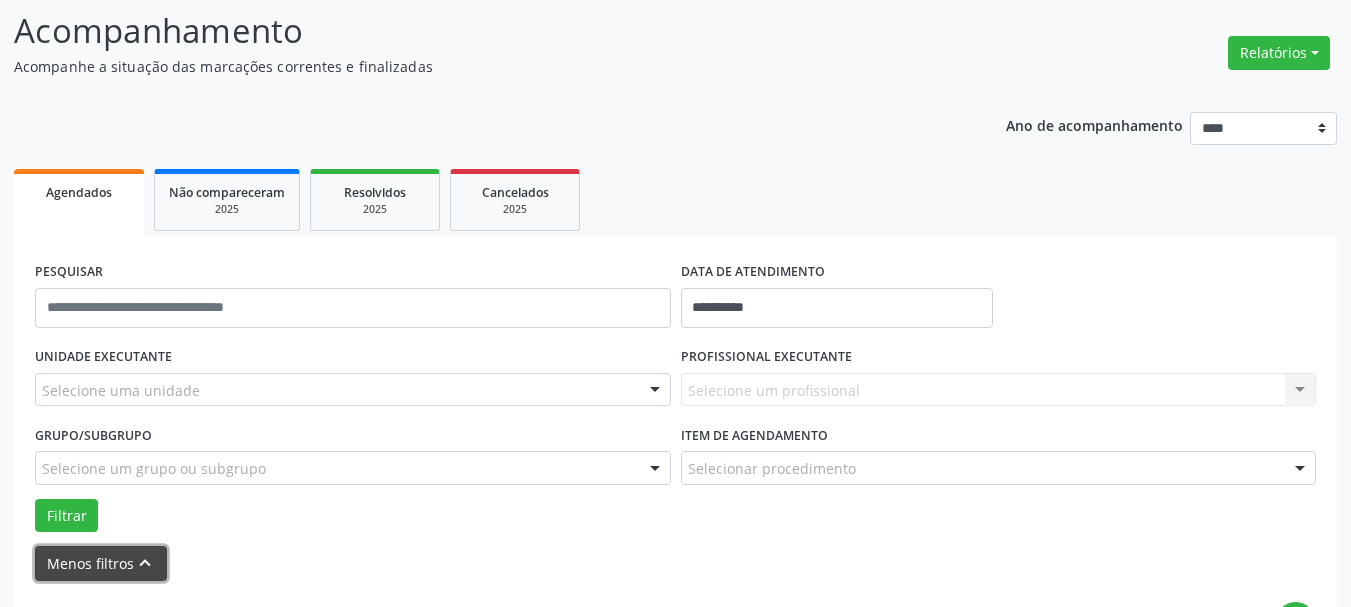 scroll, scrollTop: 200, scrollLeft: 0, axis: vertical 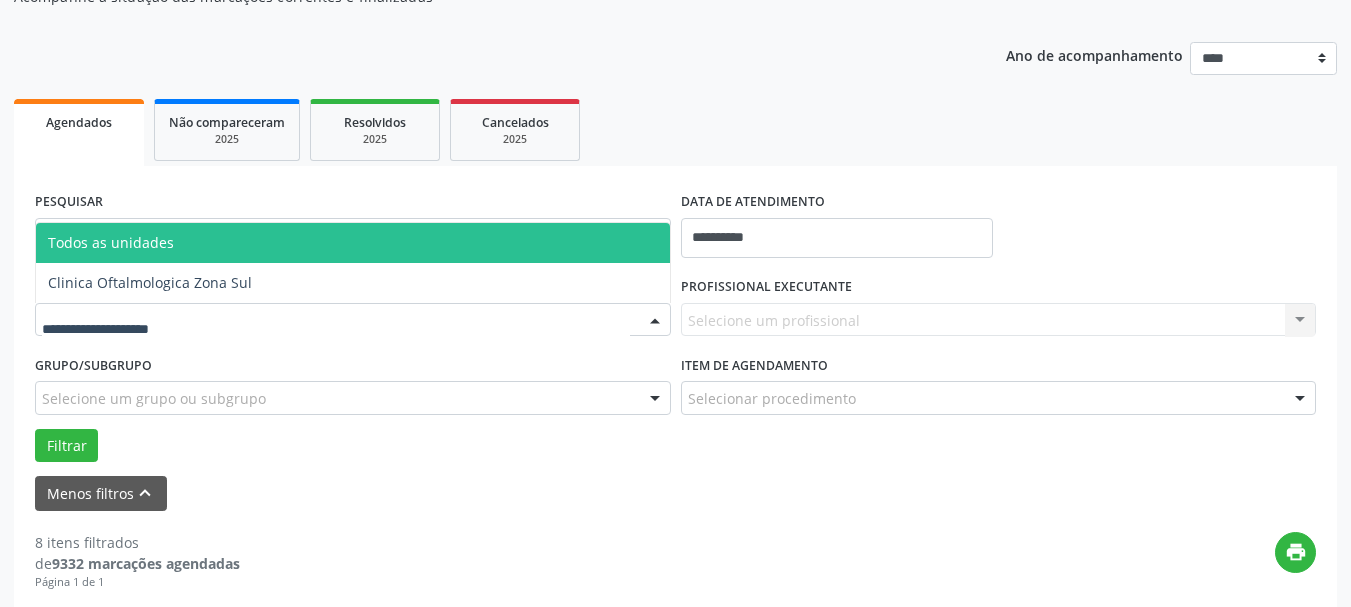 click at bounding box center (353, 320) 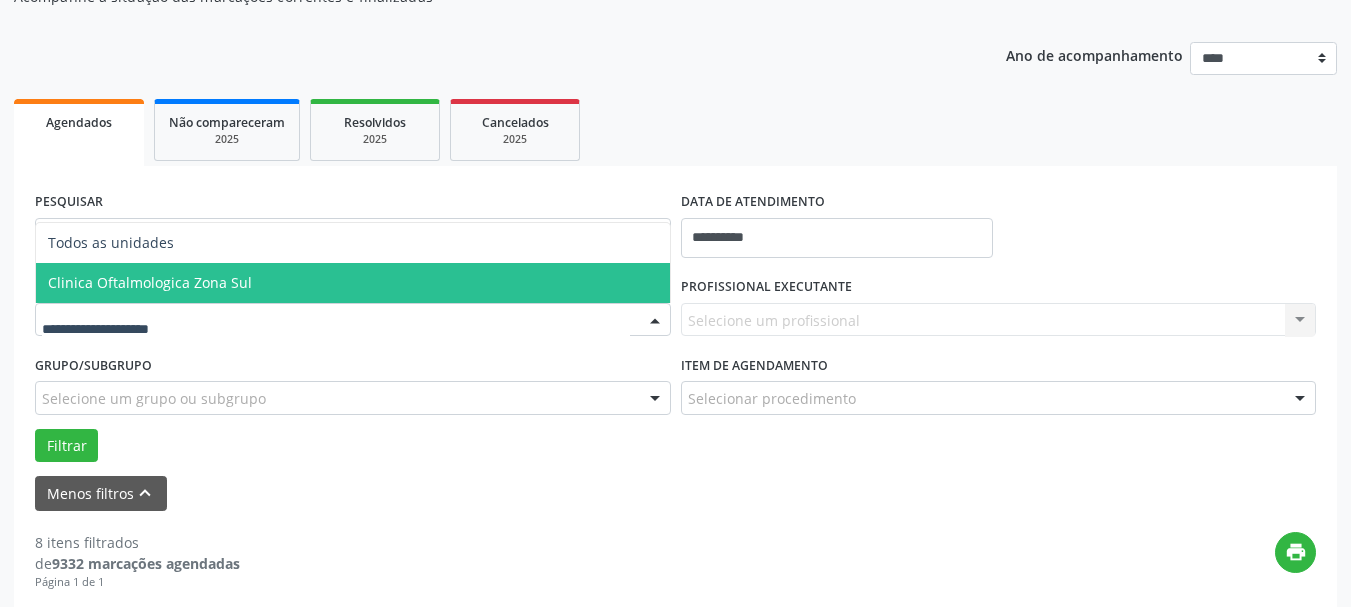 click on "Clinica Oftalmologica Zona Sul" at bounding box center (353, 283) 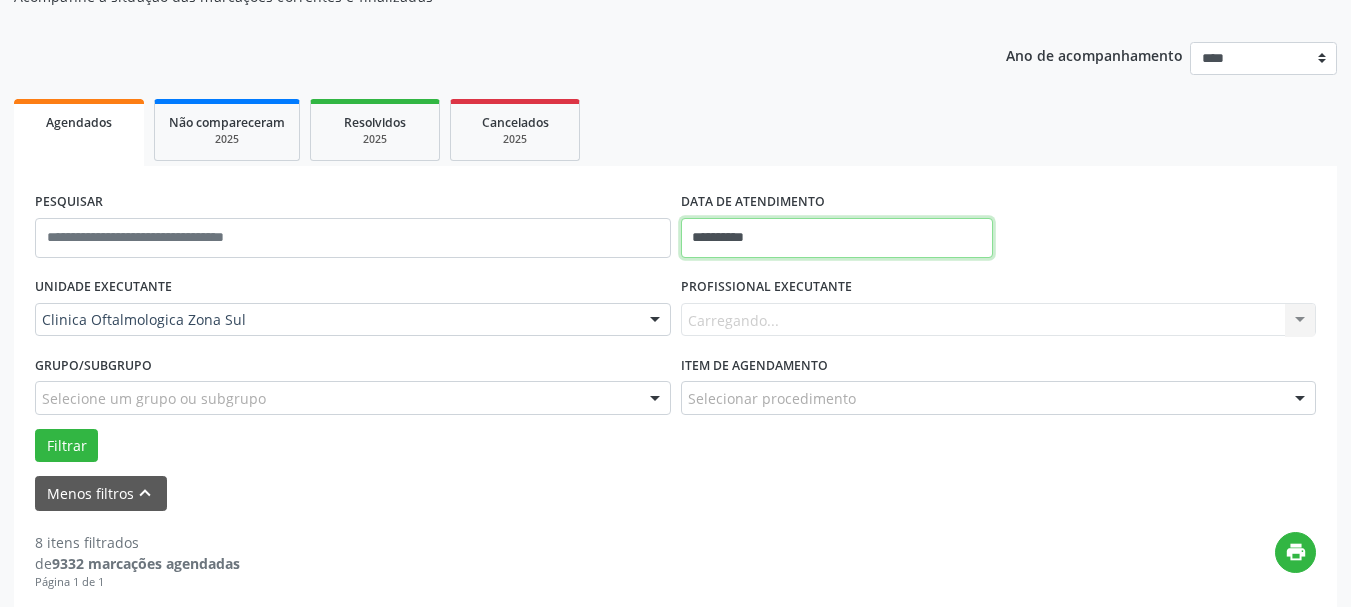 click on "**********" at bounding box center (675, 103) 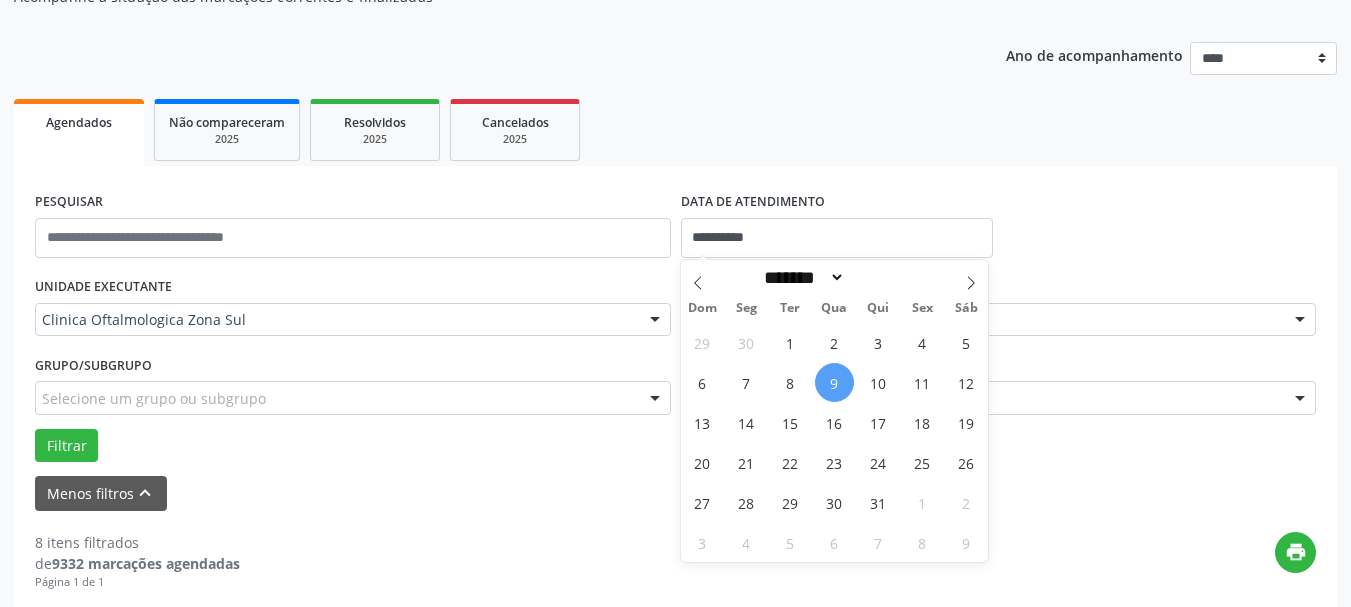 click on "9" at bounding box center (834, 382) 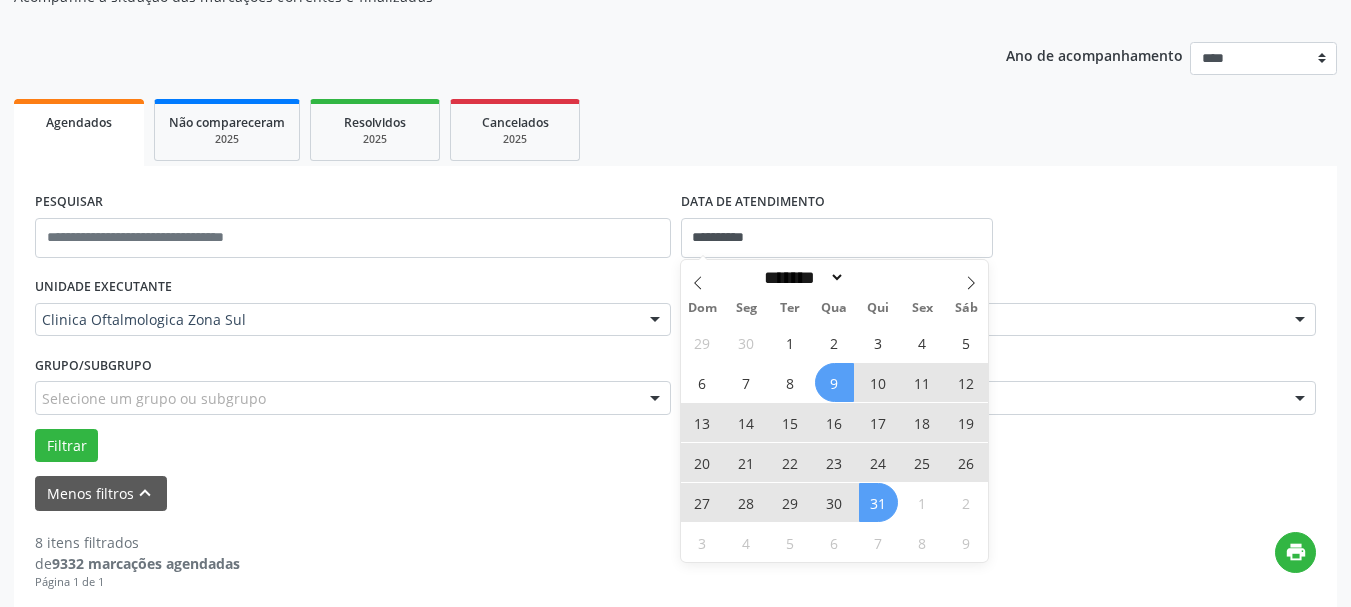 click on "31" at bounding box center (878, 502) 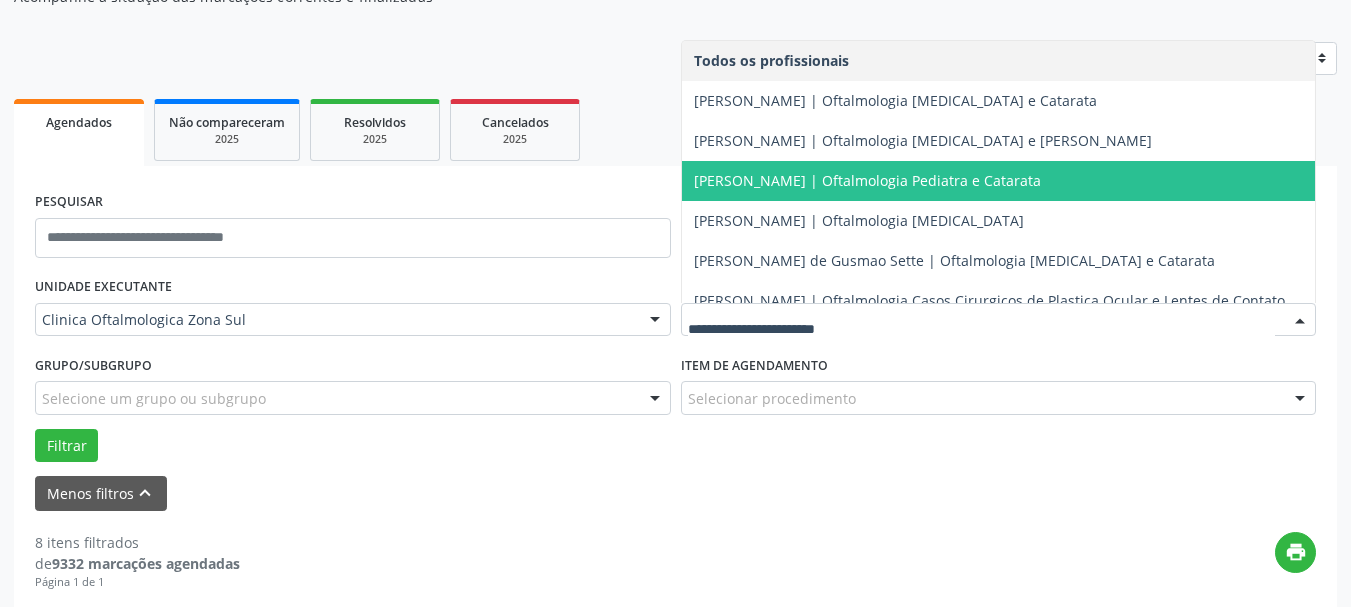 click on "[PERSON_NAME] | Oftalmologia Pediatra e Catarata" at bounding box center [867, 180] 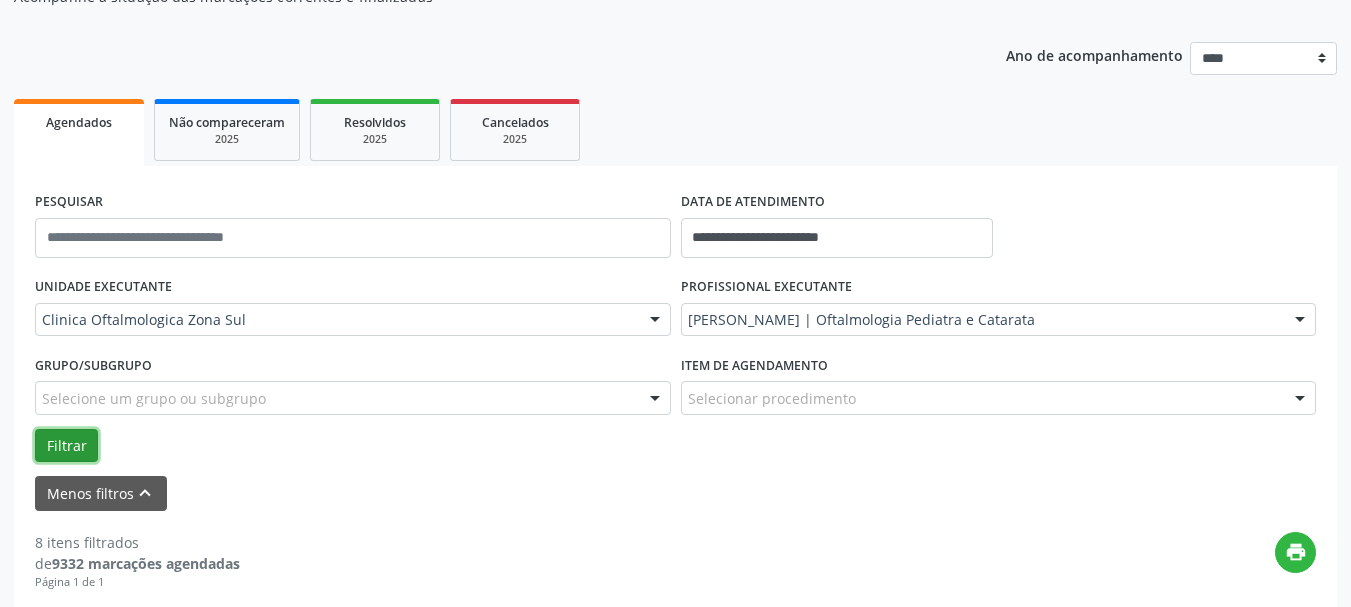click on "Filtrar" at bounding box center [66, 446] 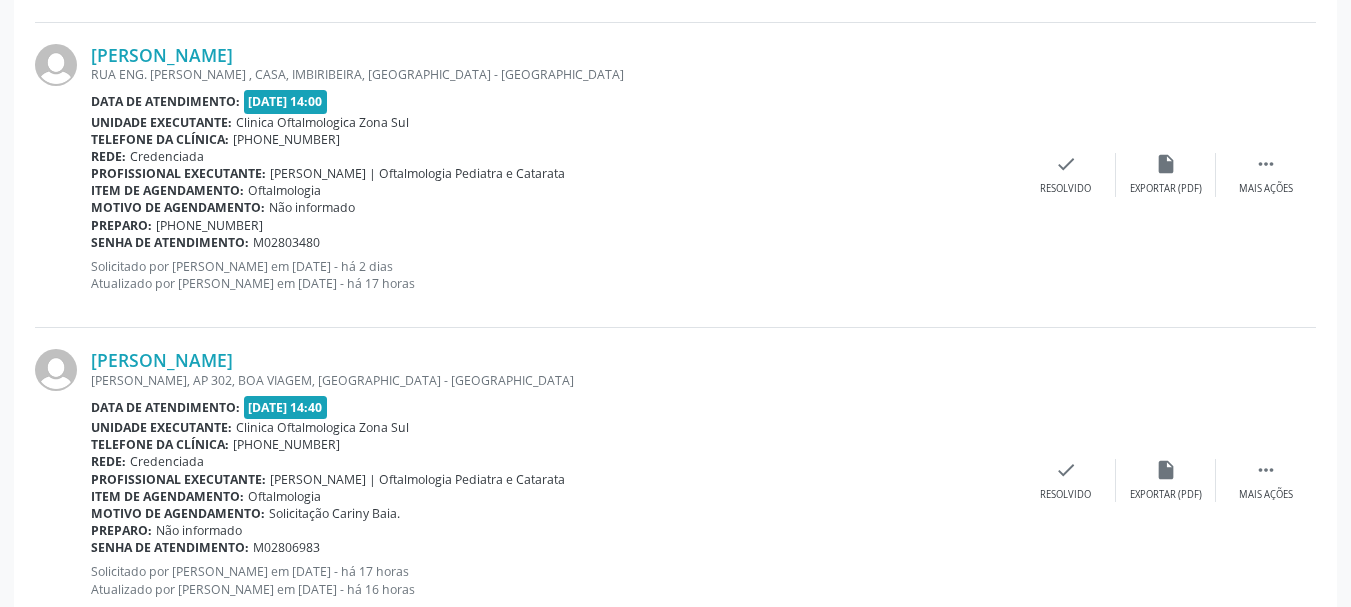 scroll, scrollTop: 2700, scrollLeft: 0, axis: vertical 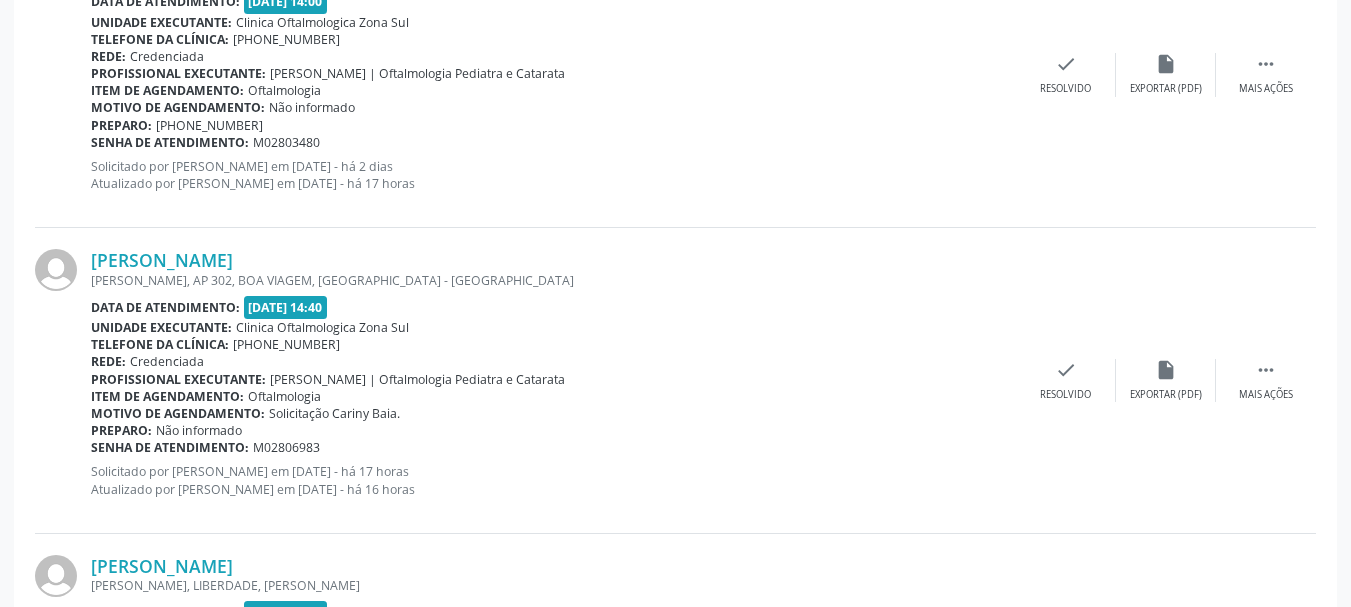 copy on "[PERSON_NAME]" 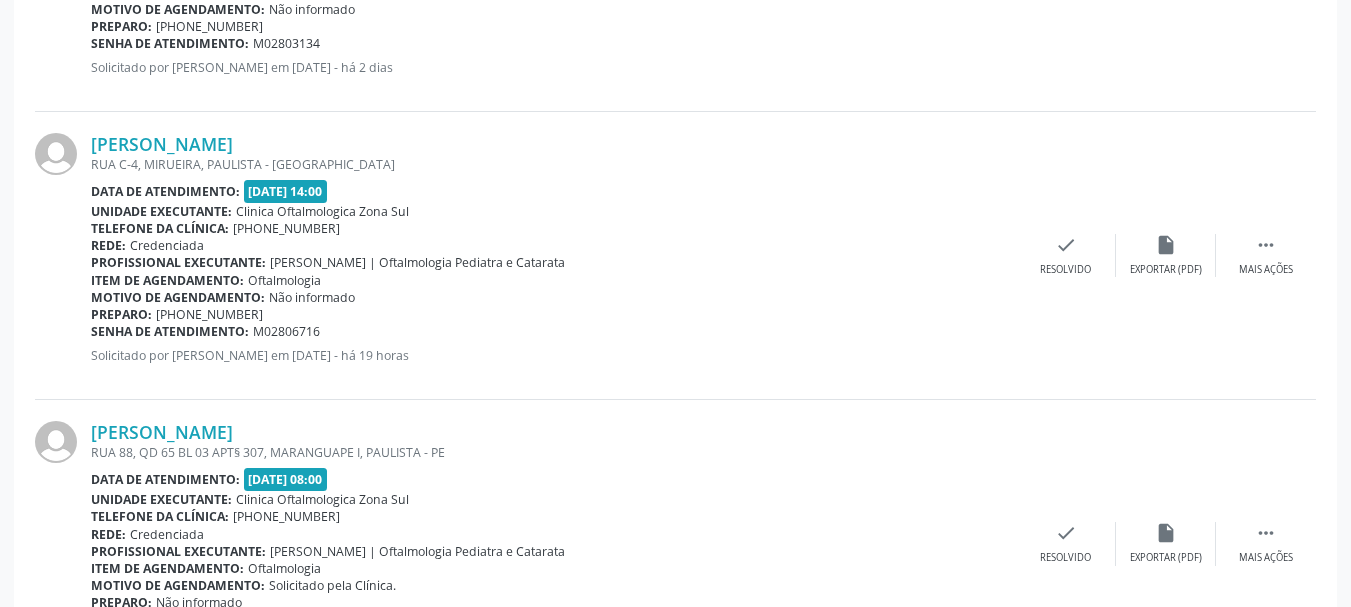 scroll, scrollTop: 3700, scrollLeft: 0, axis: vertical 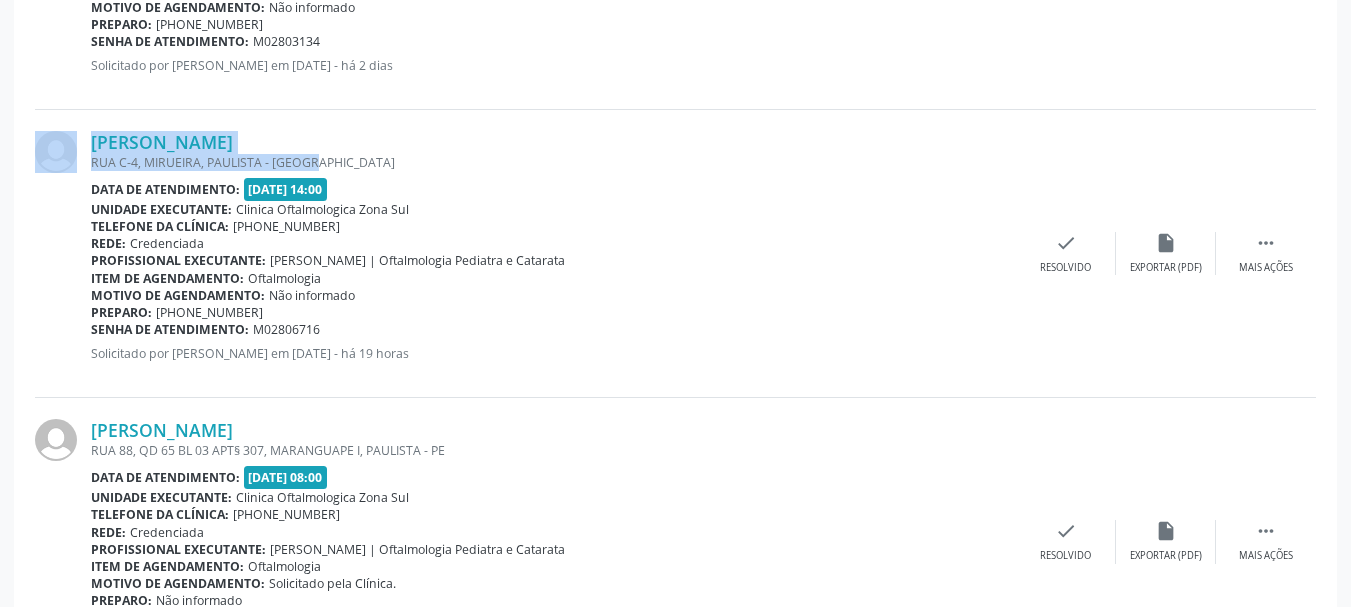 copy on "[PERSON_NAME] C-4, MIRUEIRA, PAULISTA - PE" 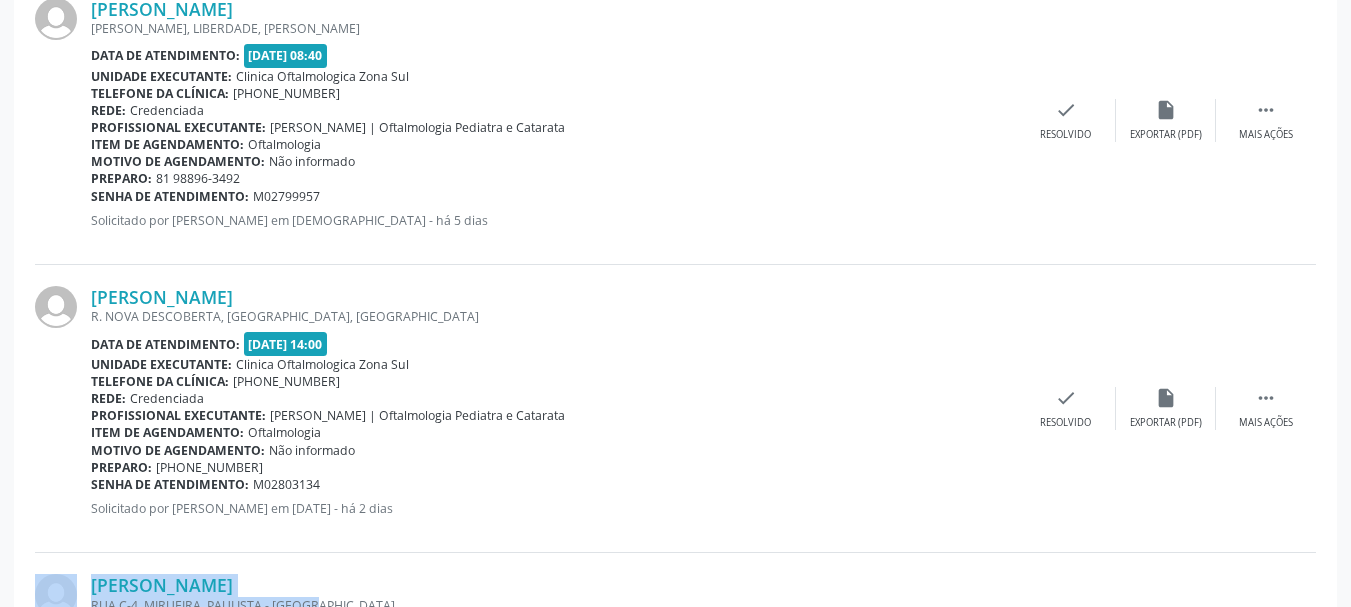 scroll, scrollTop: 3300, scrollLeft: 0, axis: vertical 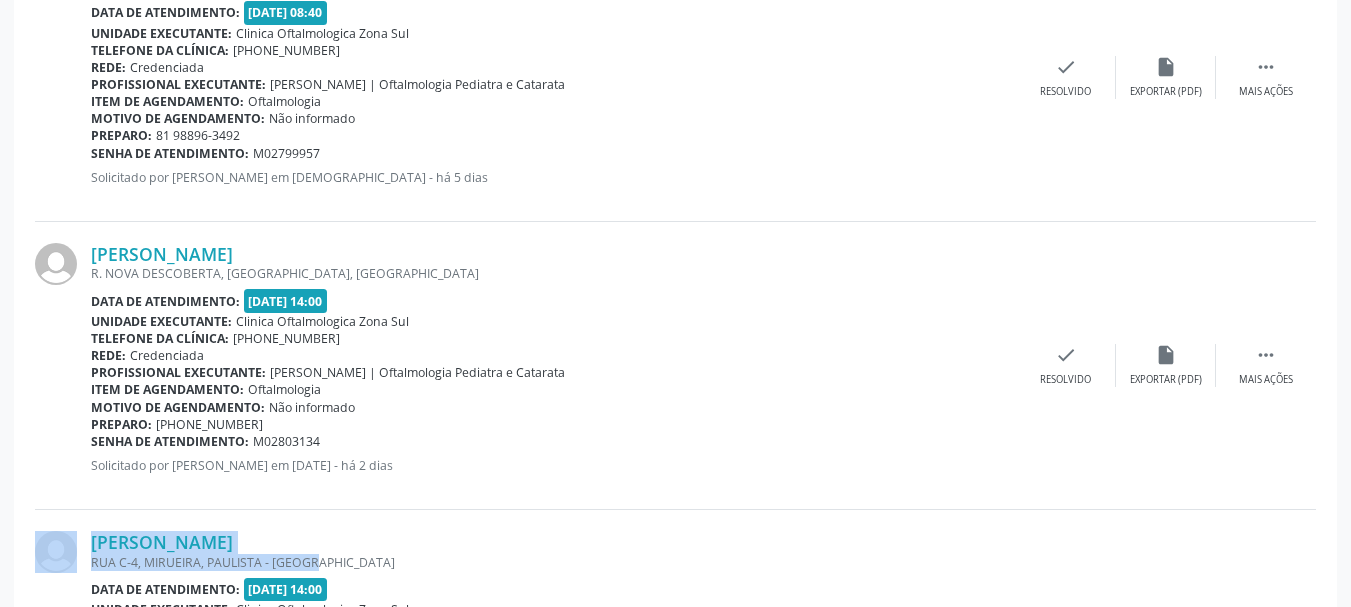 copy on "[PERSON_NAME]" 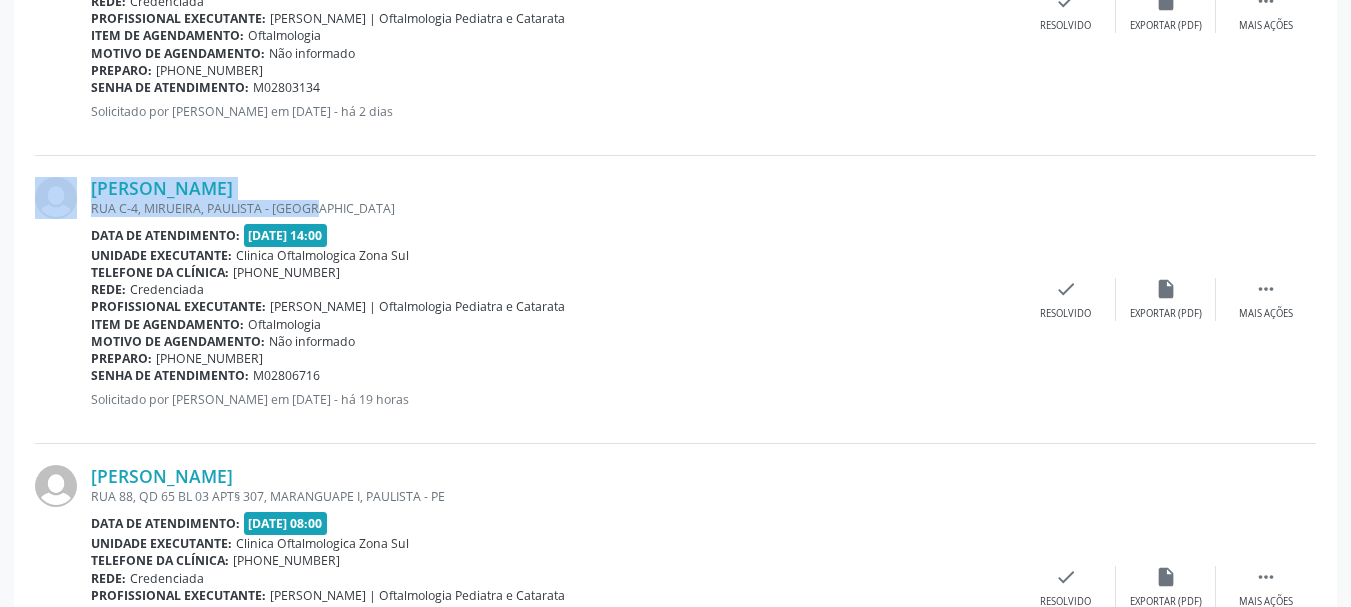 scroll, scrollTop: 3700, scrollLeft: 0, axis: vertical 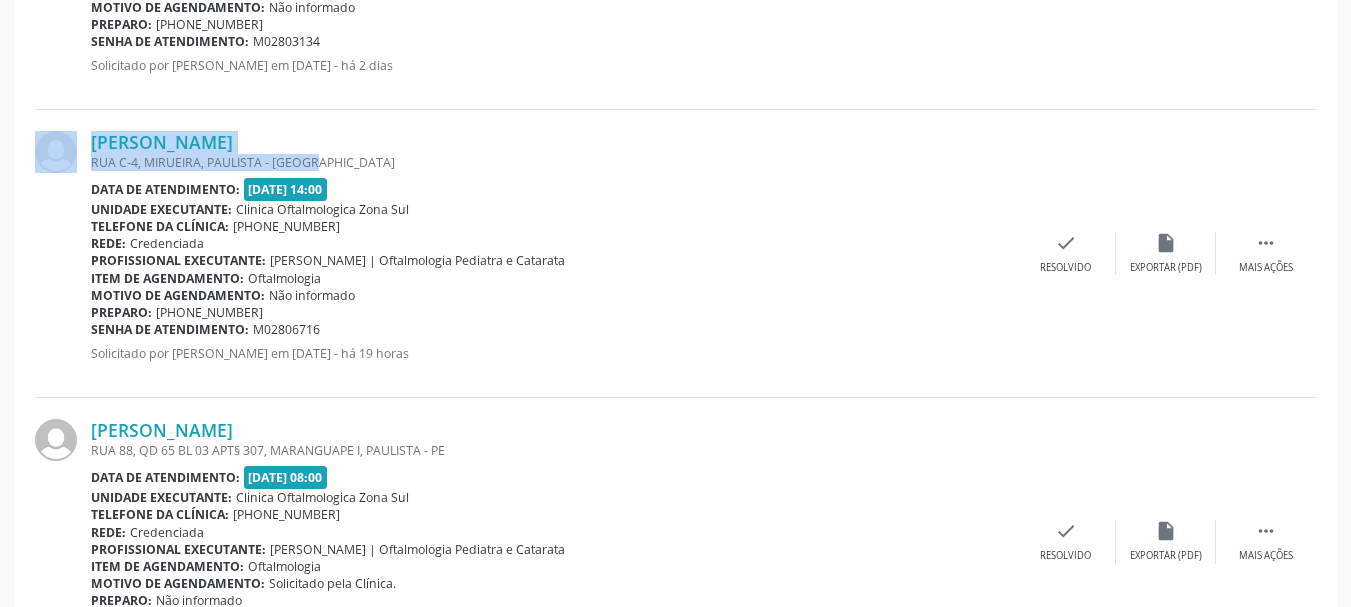 copy on "[PERSON_NAME]" 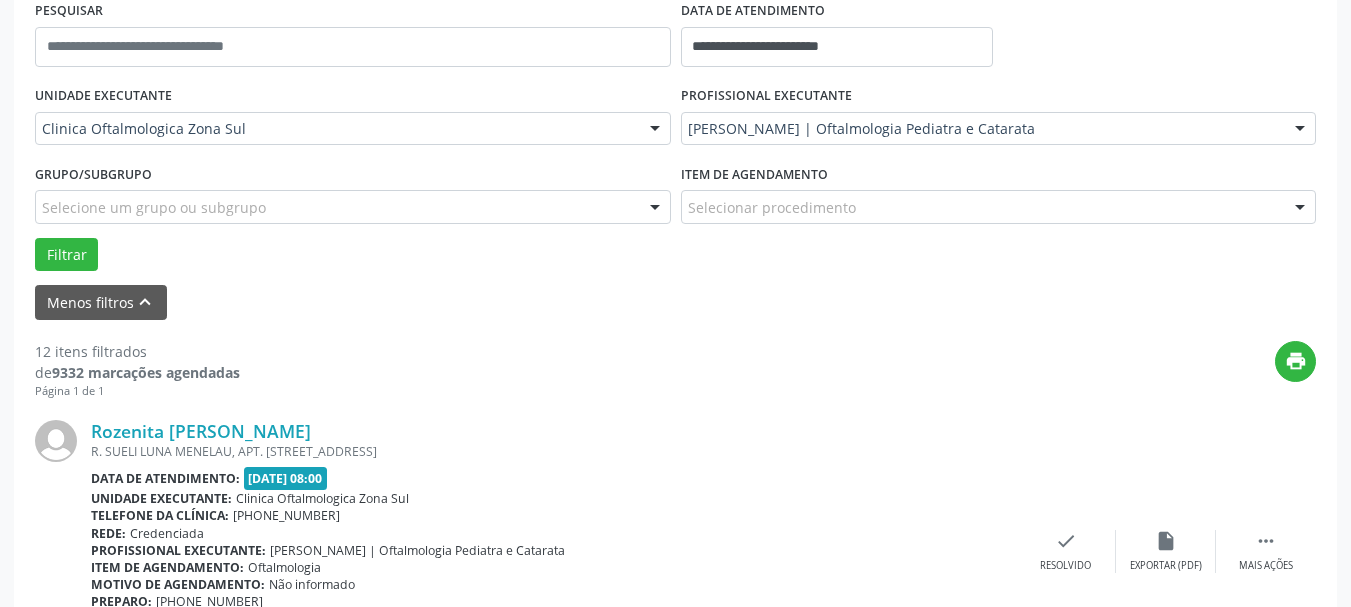 scroll, scrollTop: 500, scrollLeft: 0, axis: vertical 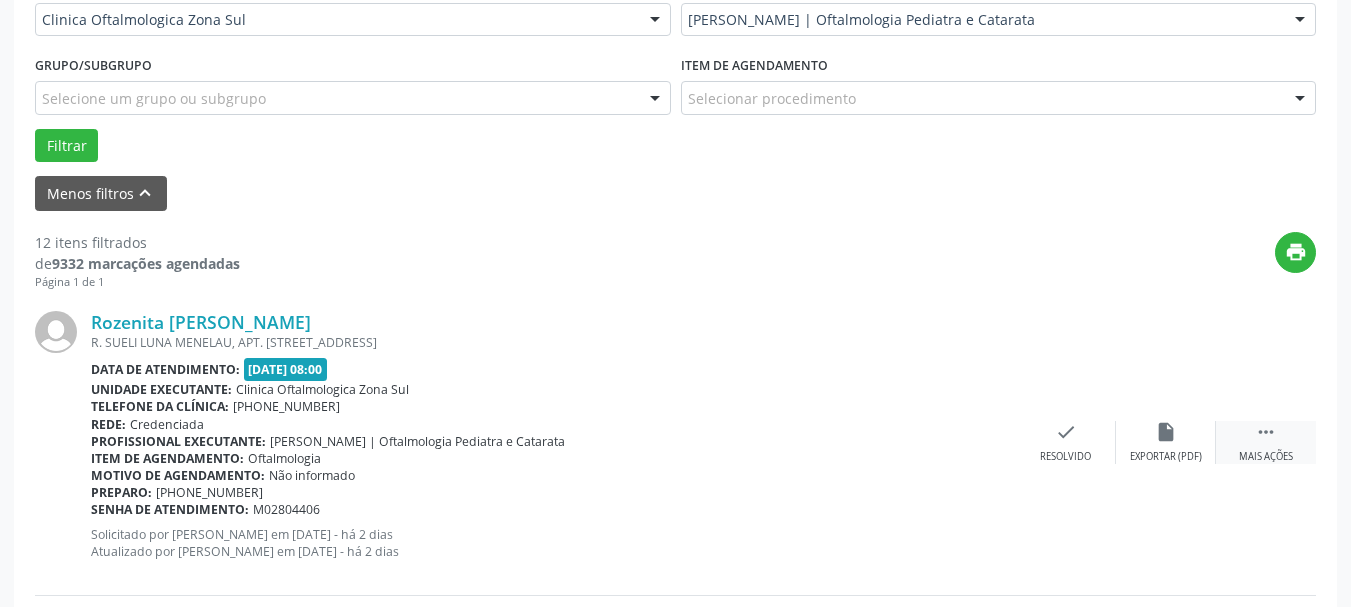 click on "
Mais ações" at bounding box center [1266, 442] 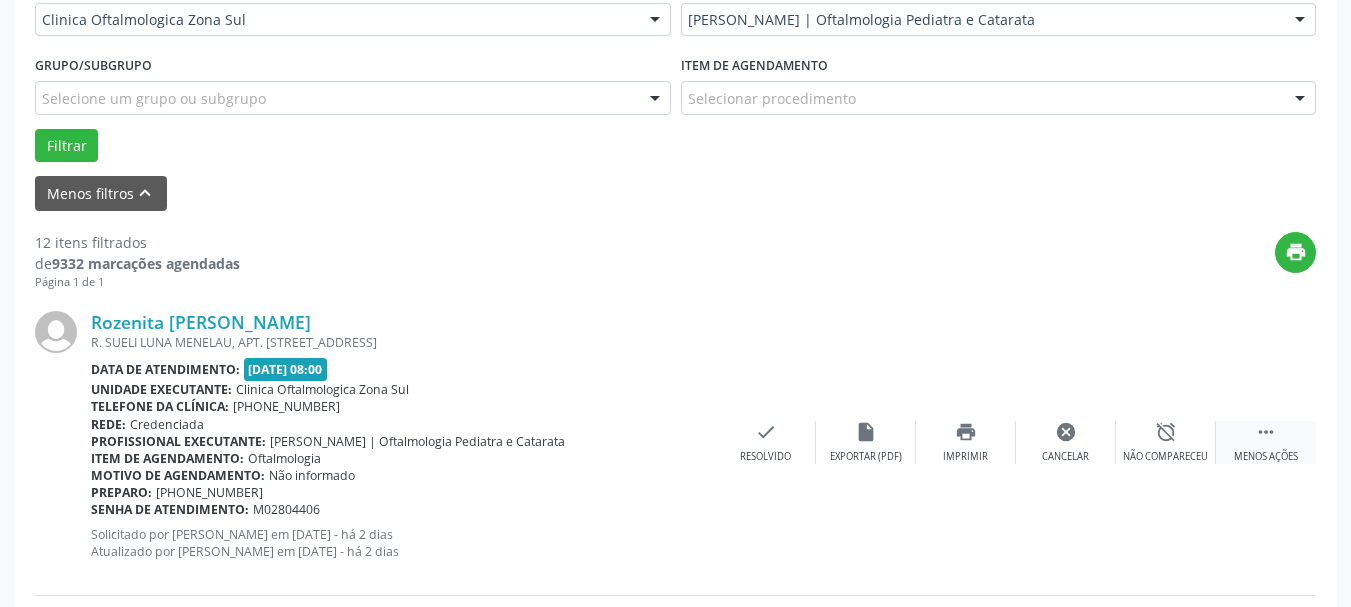 click on "Menos ações" at bounding box center (1266, 457) 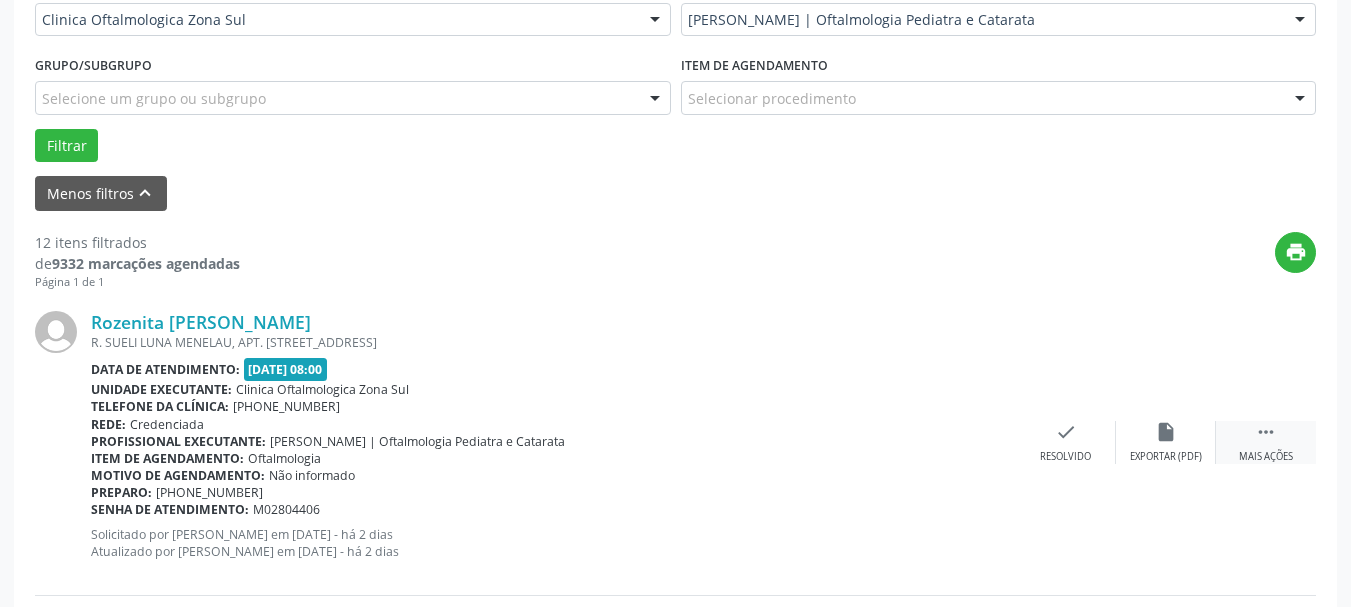 click on "Mais ações" at bounding box center (1266, 457) 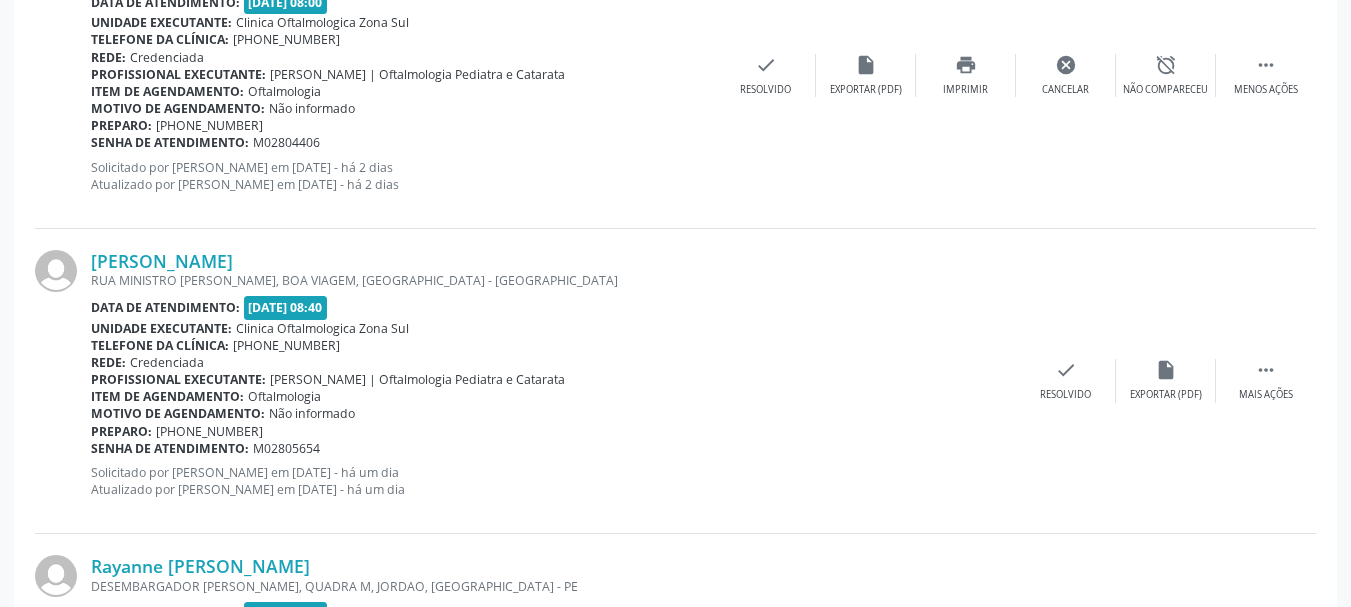 scroll, scrollTop: 900, scrollLeft: 0, axis: vertical 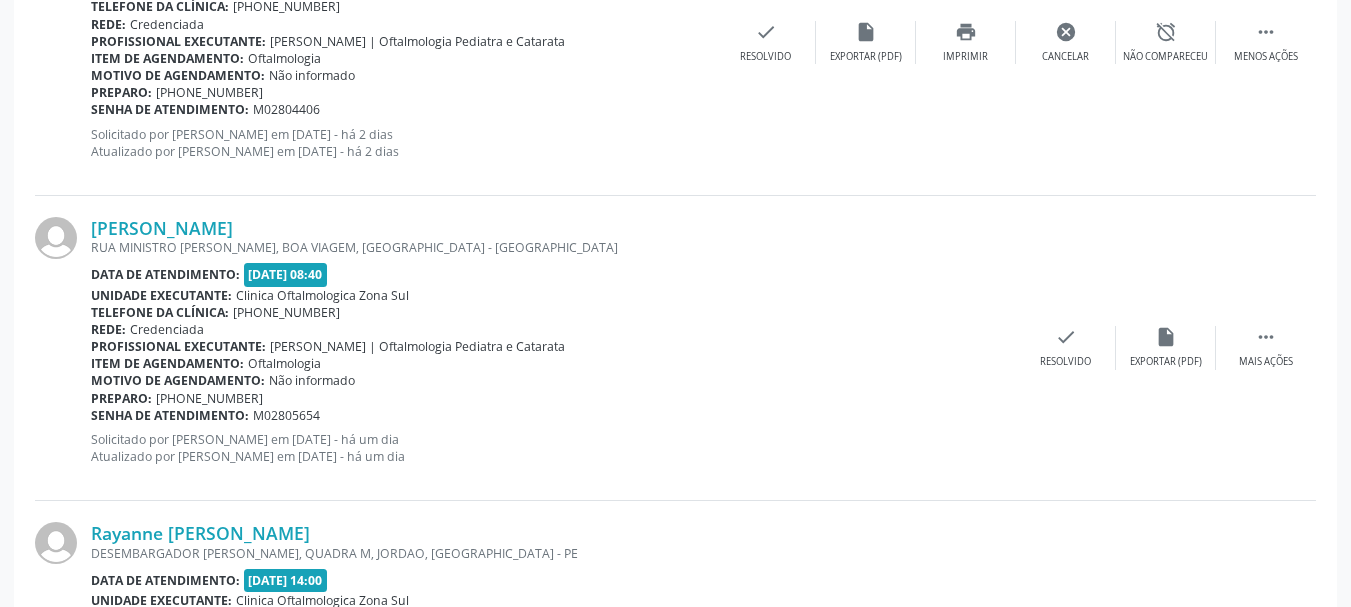 click on "[PERSON_NAME]
RUA MINISTRO [PERSON_NAME], [GEOGRAPHIC_DATA], [GEOGRAPHIC_DATA] - [GEOGRAPHIC_DATA]
Data de atendimento:
[DATE] 08:40
Unidade executante:
Clinica Oftalmologica Zona Sul
Telefone da clínica:
[PHONE_NUMBER]
Rede:
Credenciada
Profissional executante:
[PERSON_NAME] | Oftalmologia Pediatra e Catarata
Item de agendamento:
Oftalmologia
Motivo de agendamento:
Não informado
Preparo:
[PHONE_NUMBER]
Senha de atendimento:
M02805654
Solicitado por [PERSON_NAME] em [DATE] - há um dia
Atualizado por [PERSON_NAME] em [DATE] - há um dia

Mais ações
insert_drive_file
Exportar (PDF)
check
Resolvido" at bounding box center (675, 348) 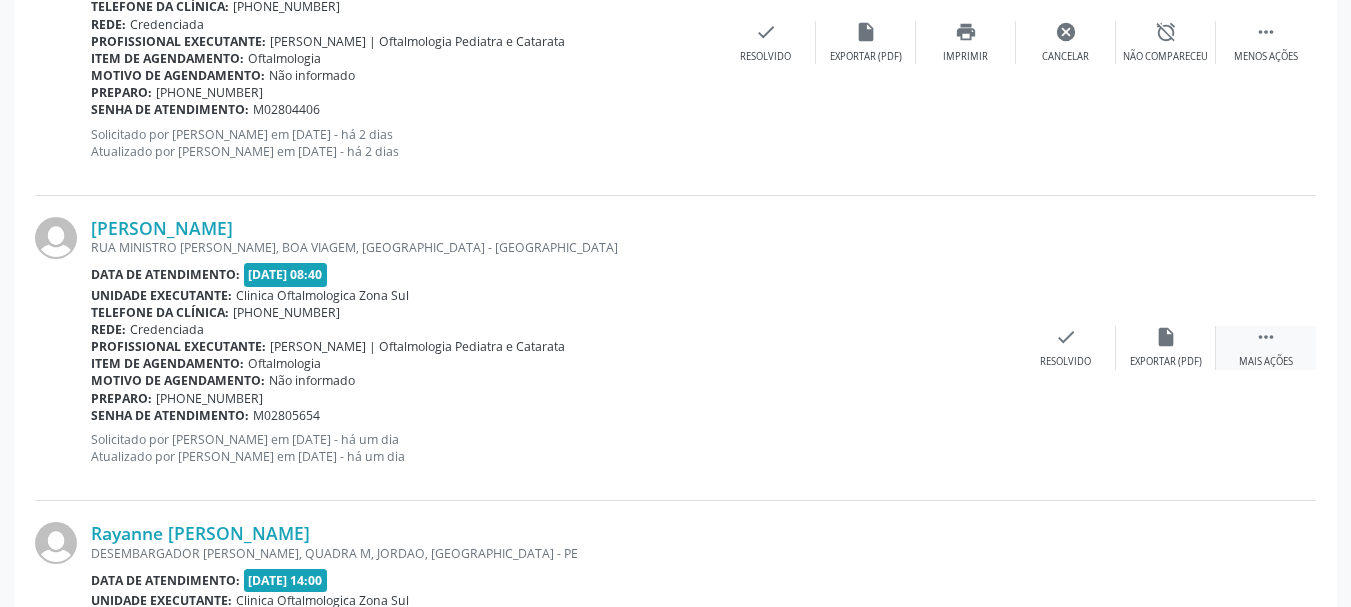 click on "Mais ações" at bounding box center (1266, 362) 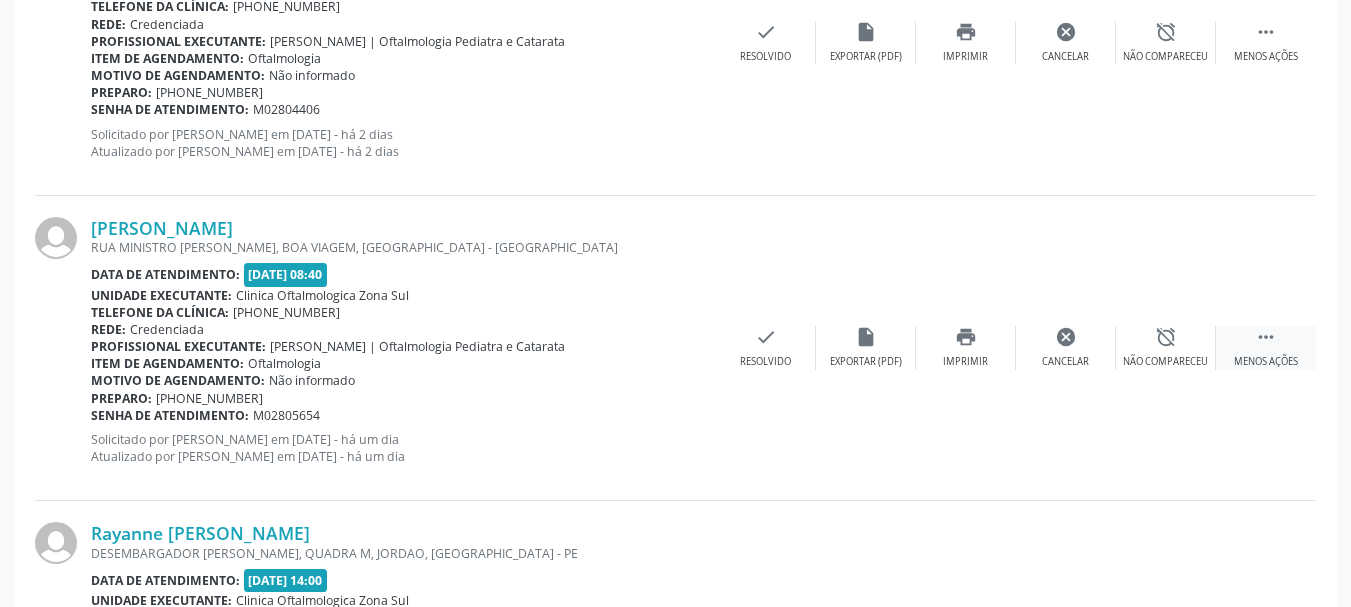 click on "" at bounding box center [1266, 337] 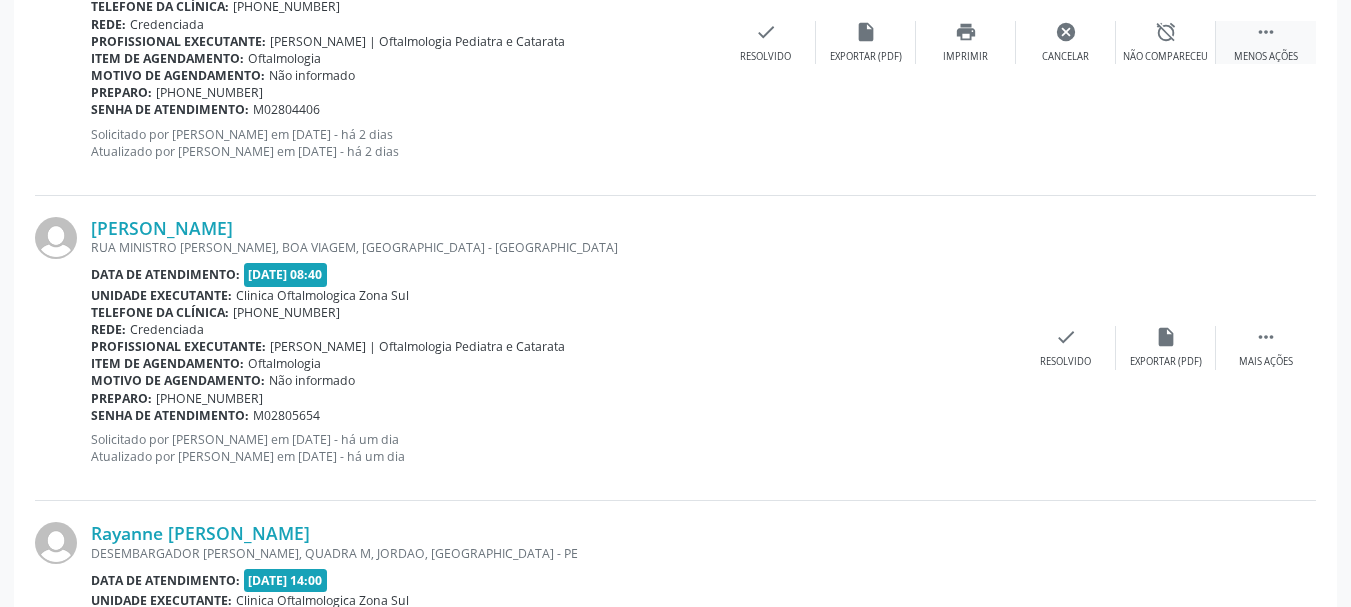 click on "
Menos ações" at bounding box center (1266, 42) 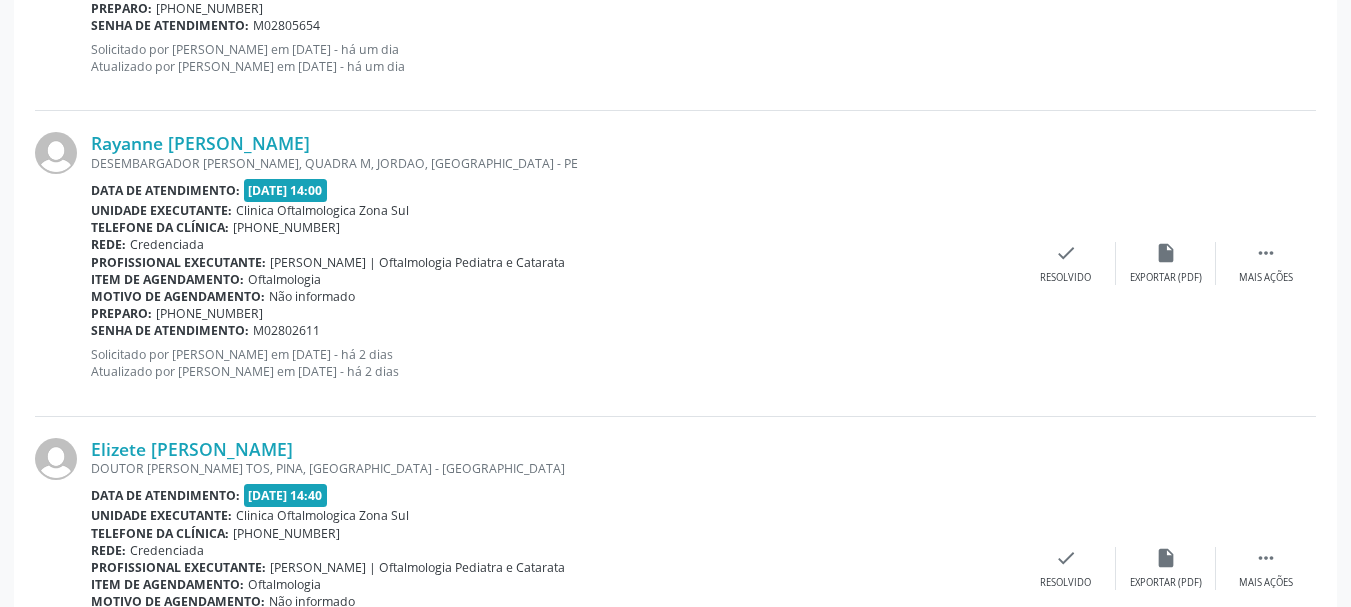scroll, scrollTop: 1300, scrollLeft: 0, axis: vertical 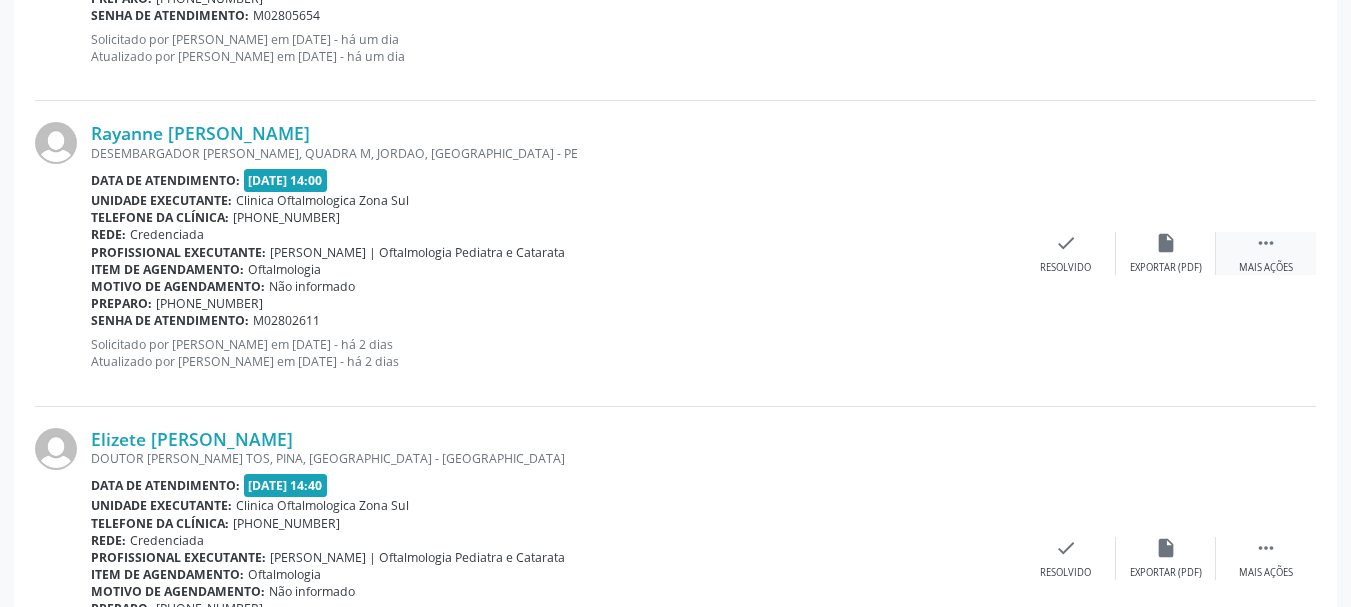 click on "" at bounding box center (1266, 243) 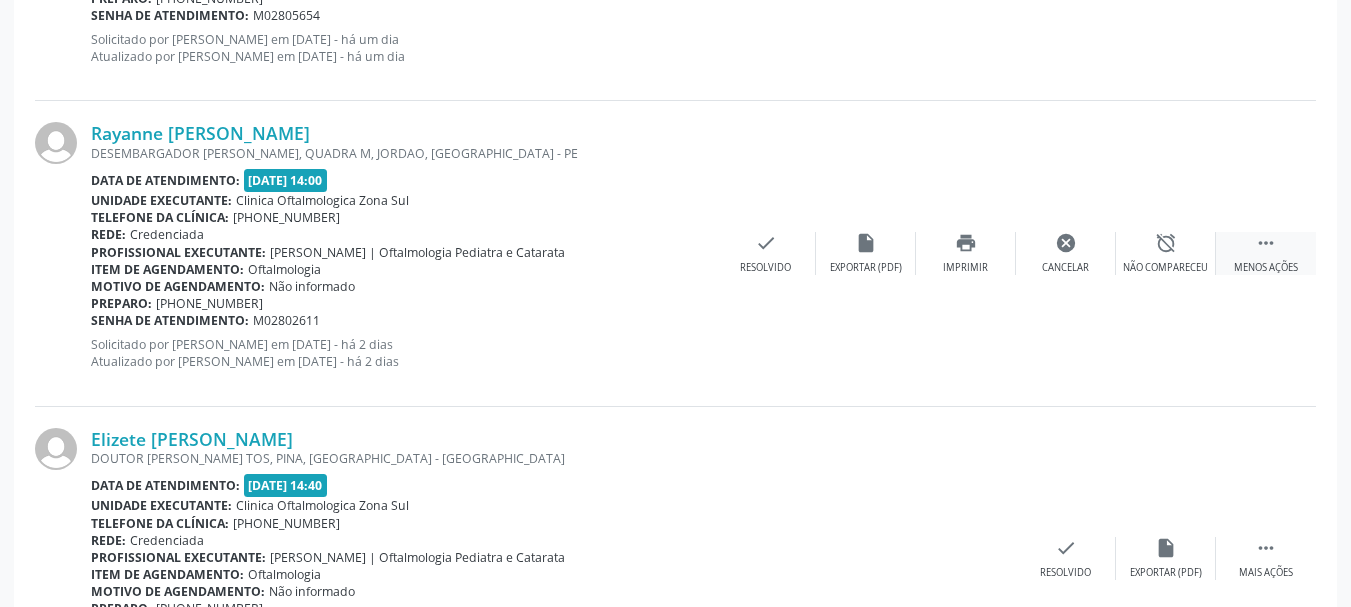 click on "" at bounding box center [1266, 243] 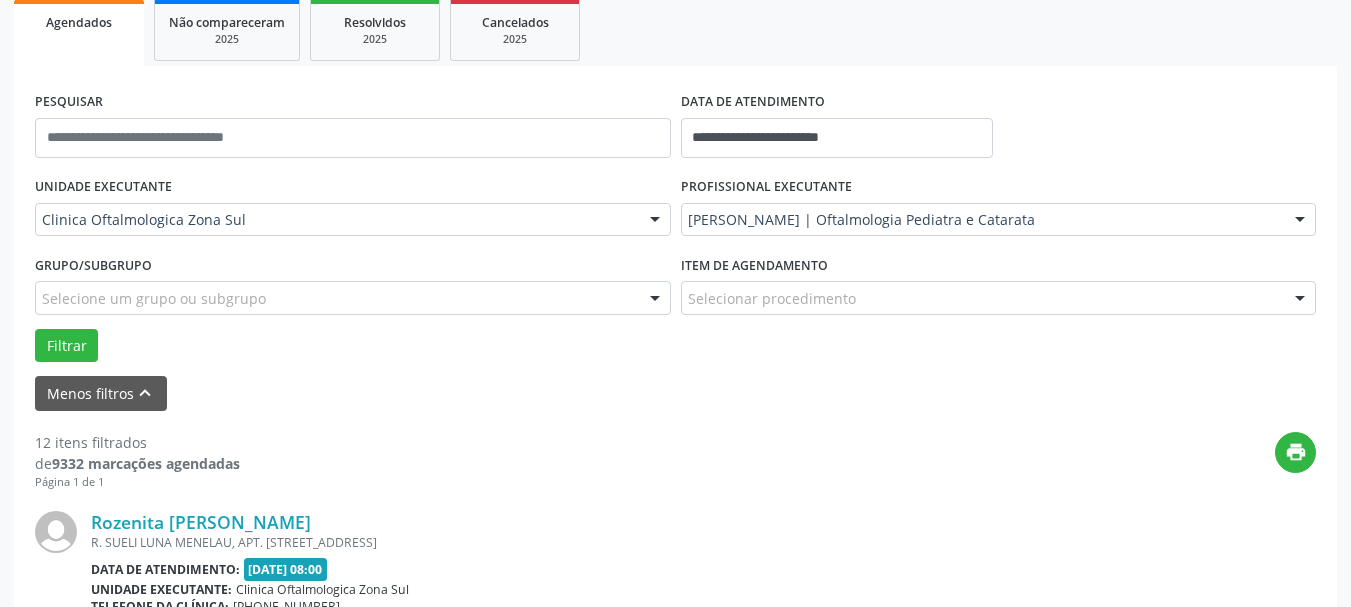 scroll, scrollTop: 200, scrollLeft: 0, axis: vertical 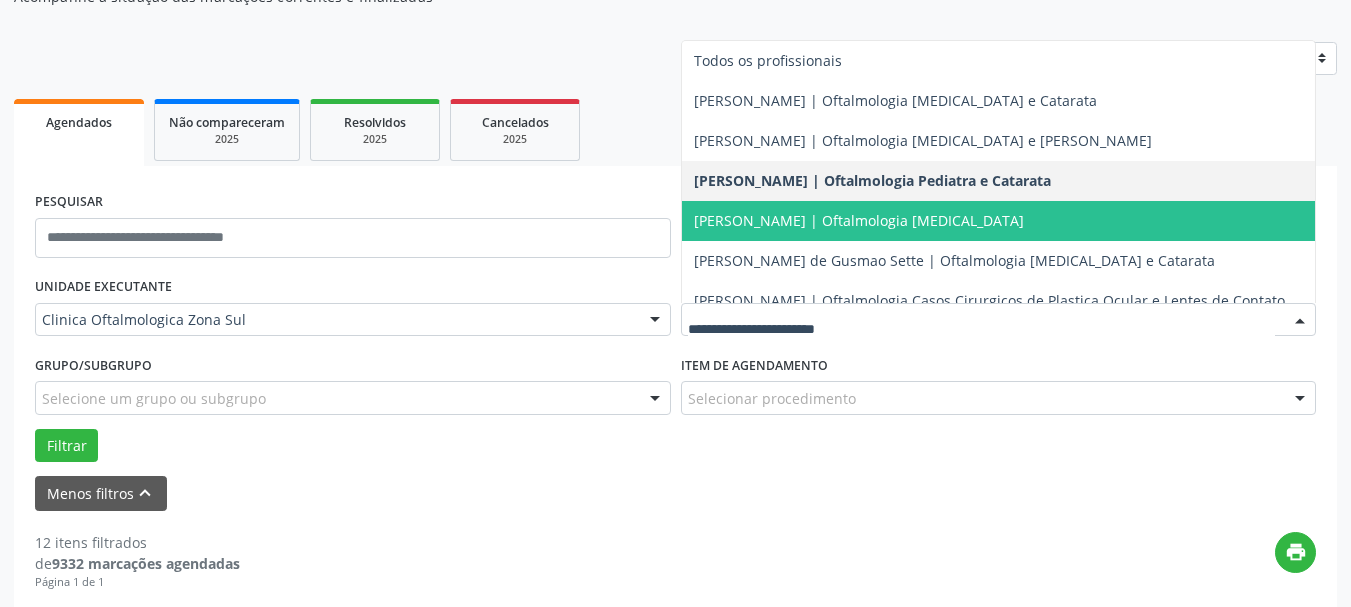 click on "[PERSON_NAME] | Oftalmologia [MEDICAL_DATA]" at bounding box center (999, 221) 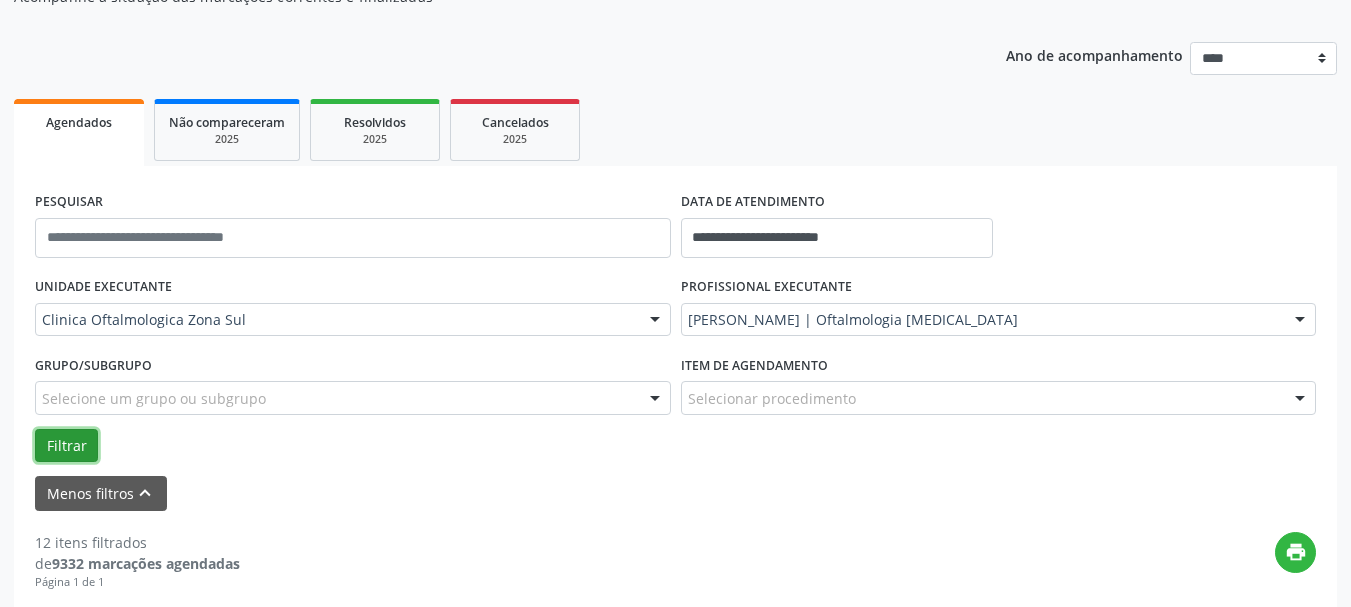 click on "Filtrar" at bounding box center (66, 446) 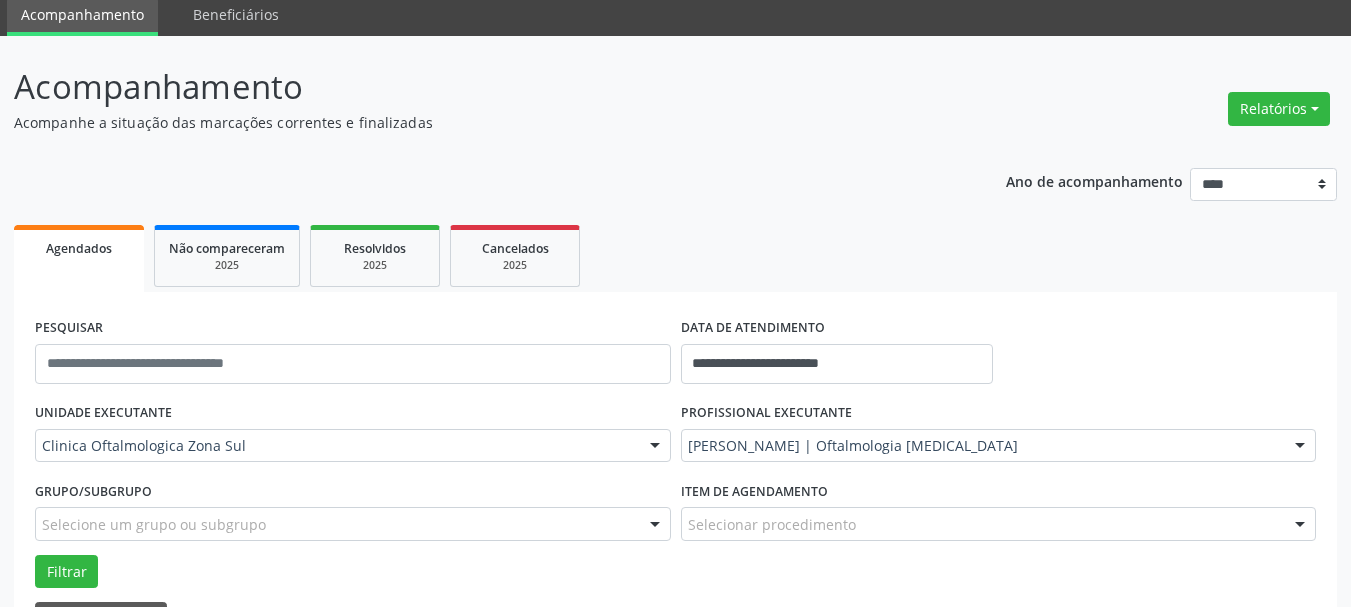 scroll, scrollTop: 0, scrollLeft: 0, axis: both 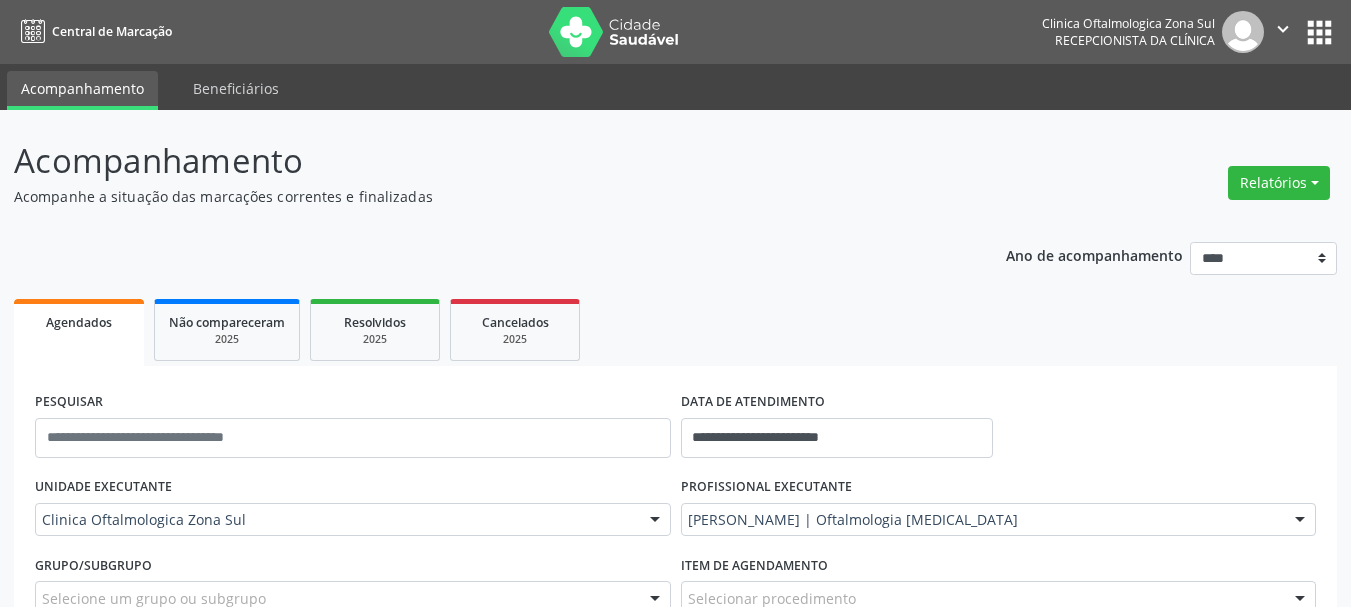 click on "" at bounding box center (1283, 29) 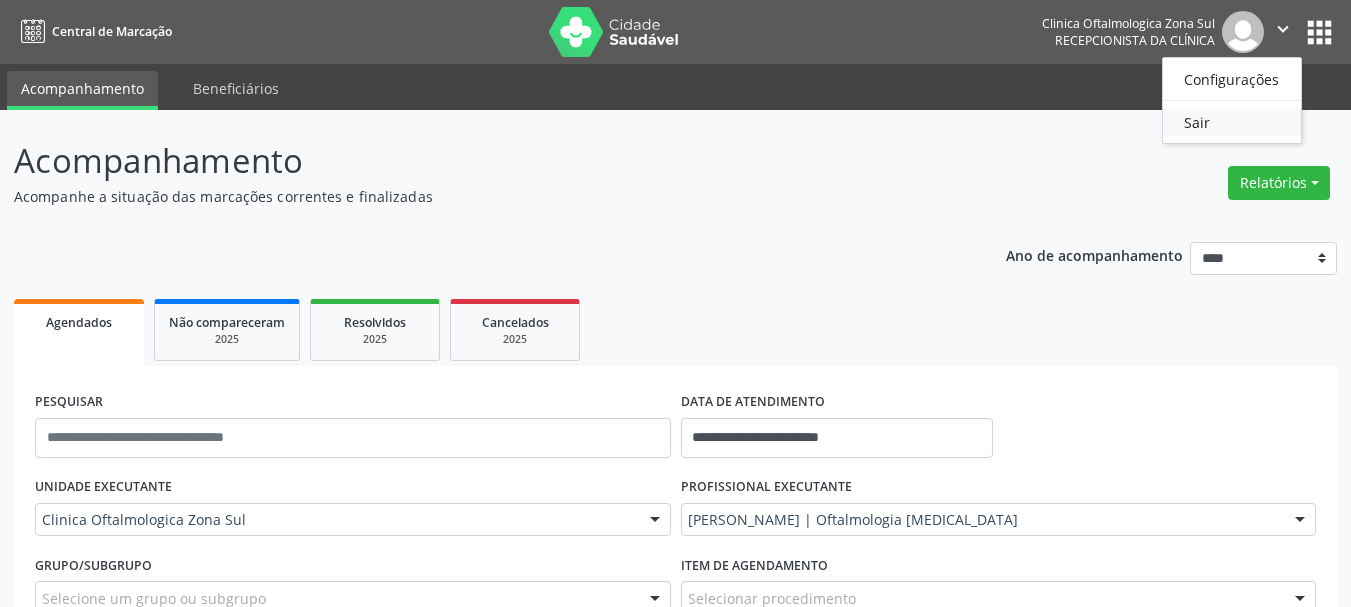 click on "Sair" at bounding box center (1232, 122) 